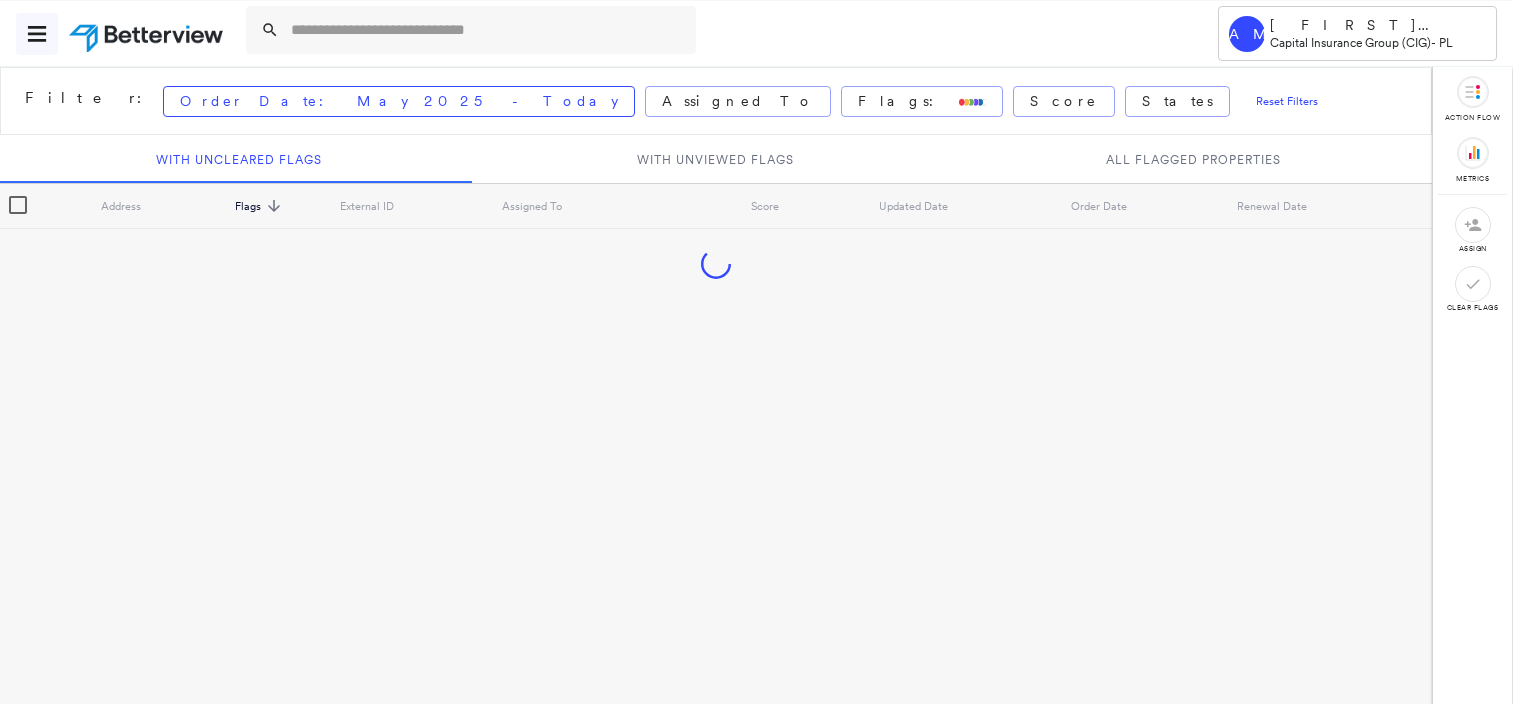scroll, scrollTop: 0, scrollLeft: 0, axis: both 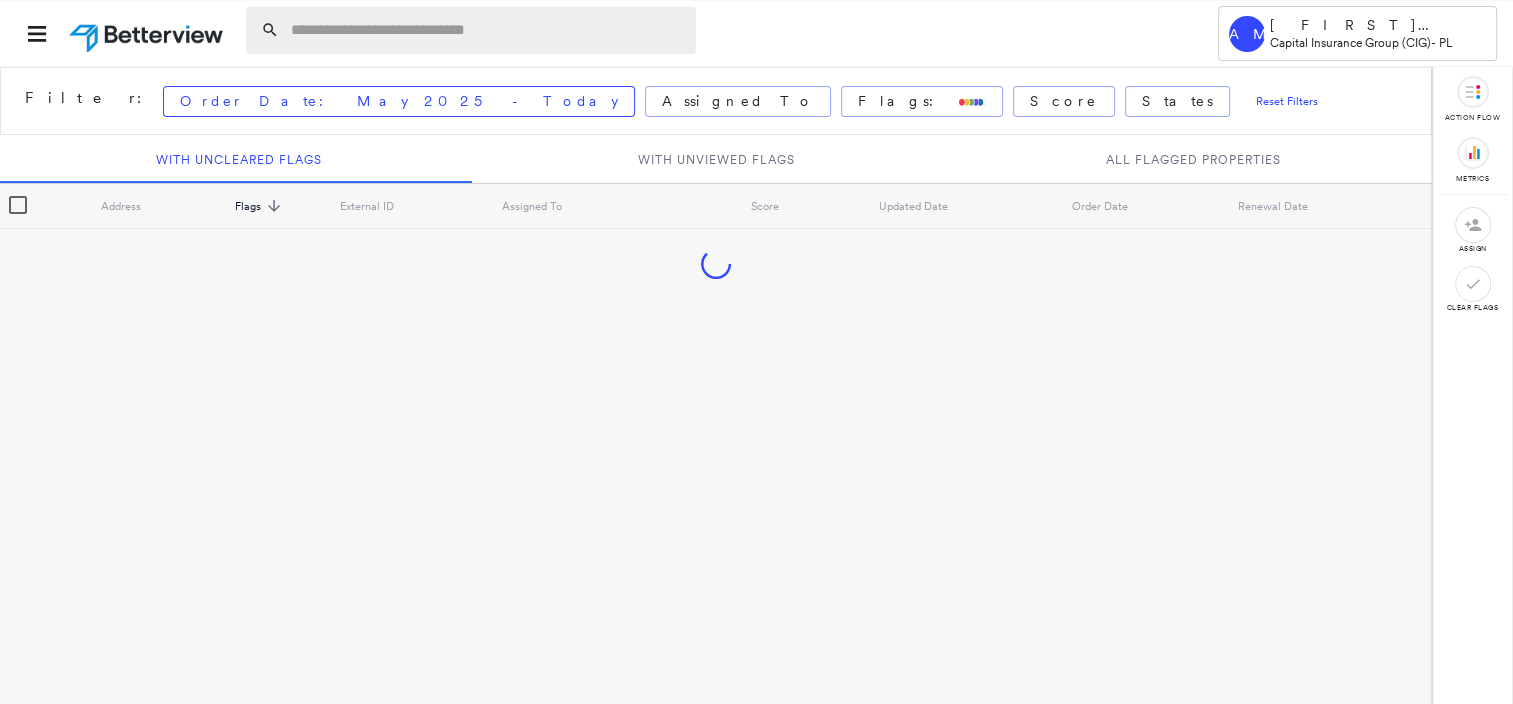 click at bounding box center (487, 30) 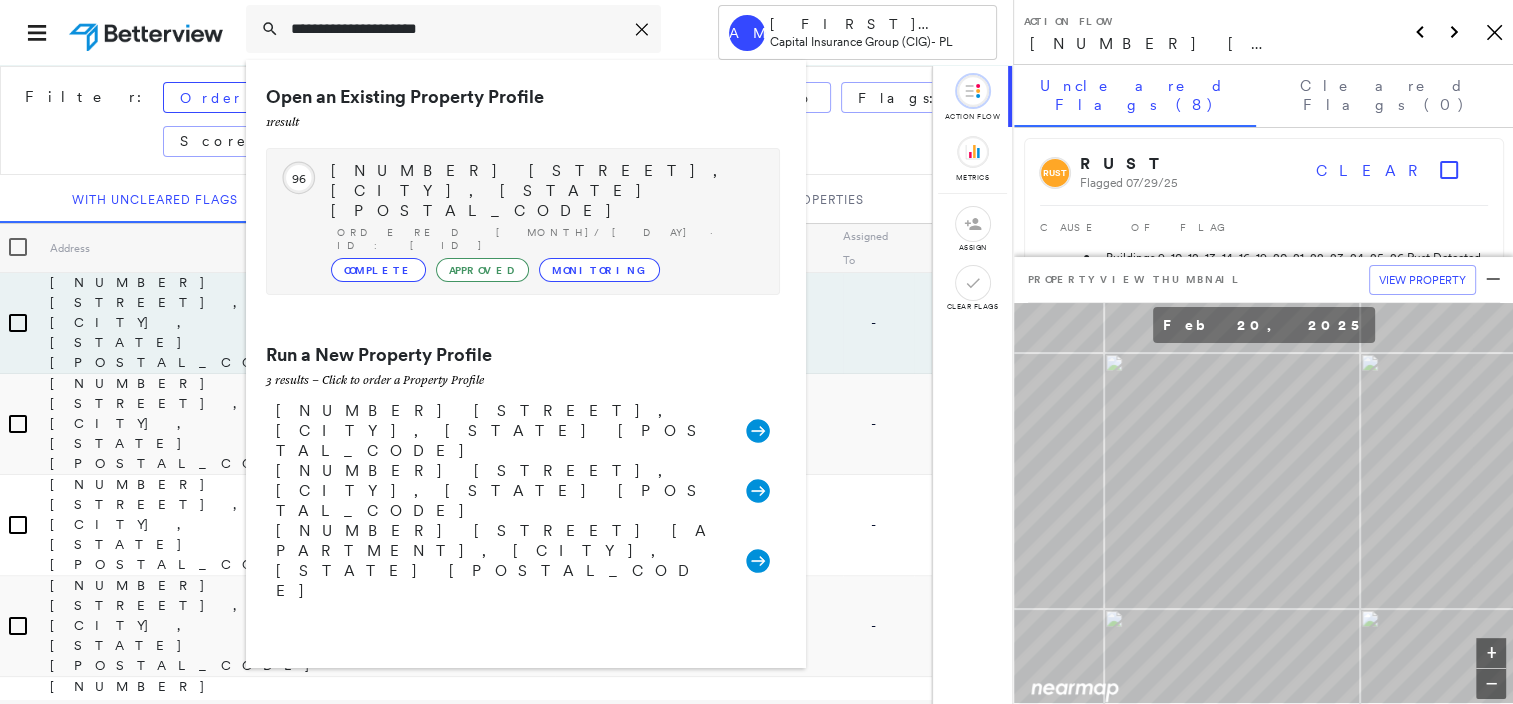 type on "**********" 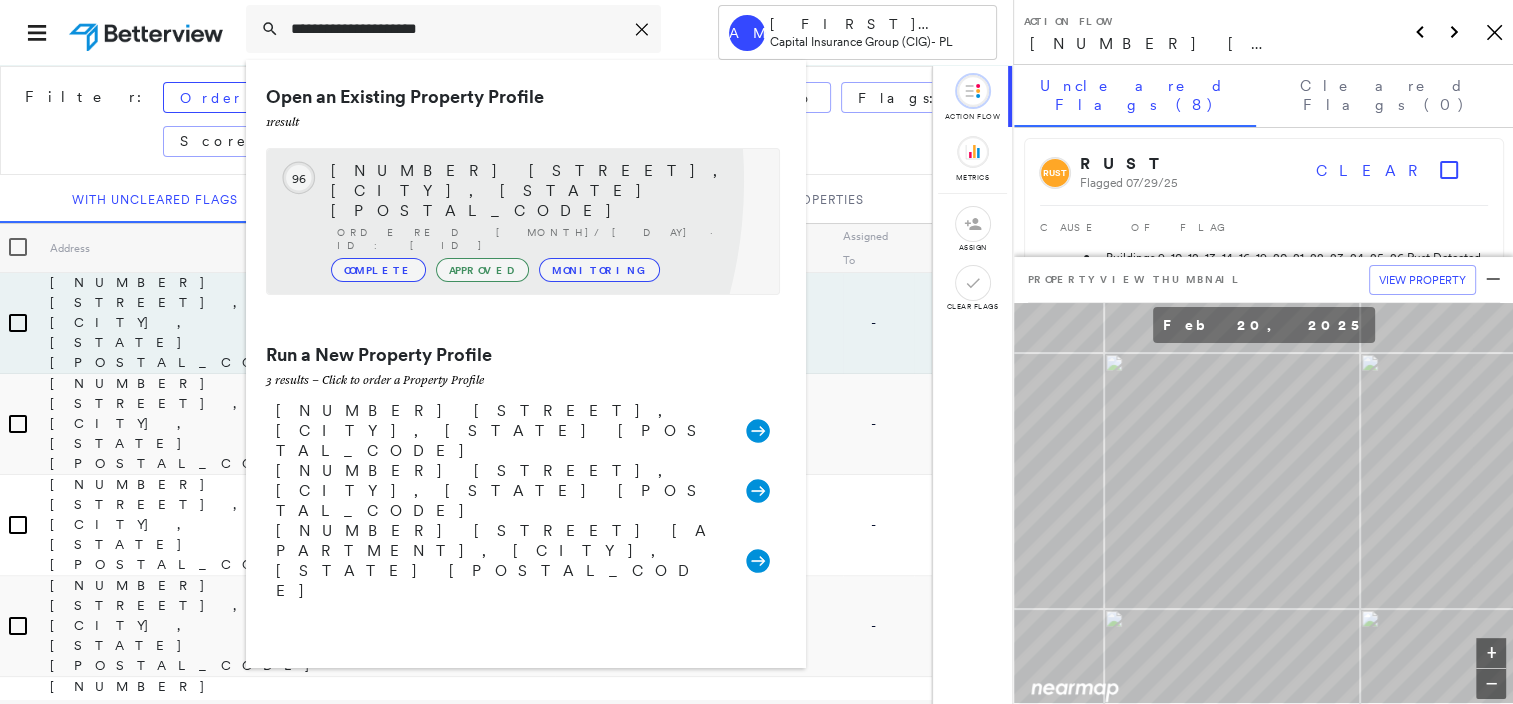 click on "96" 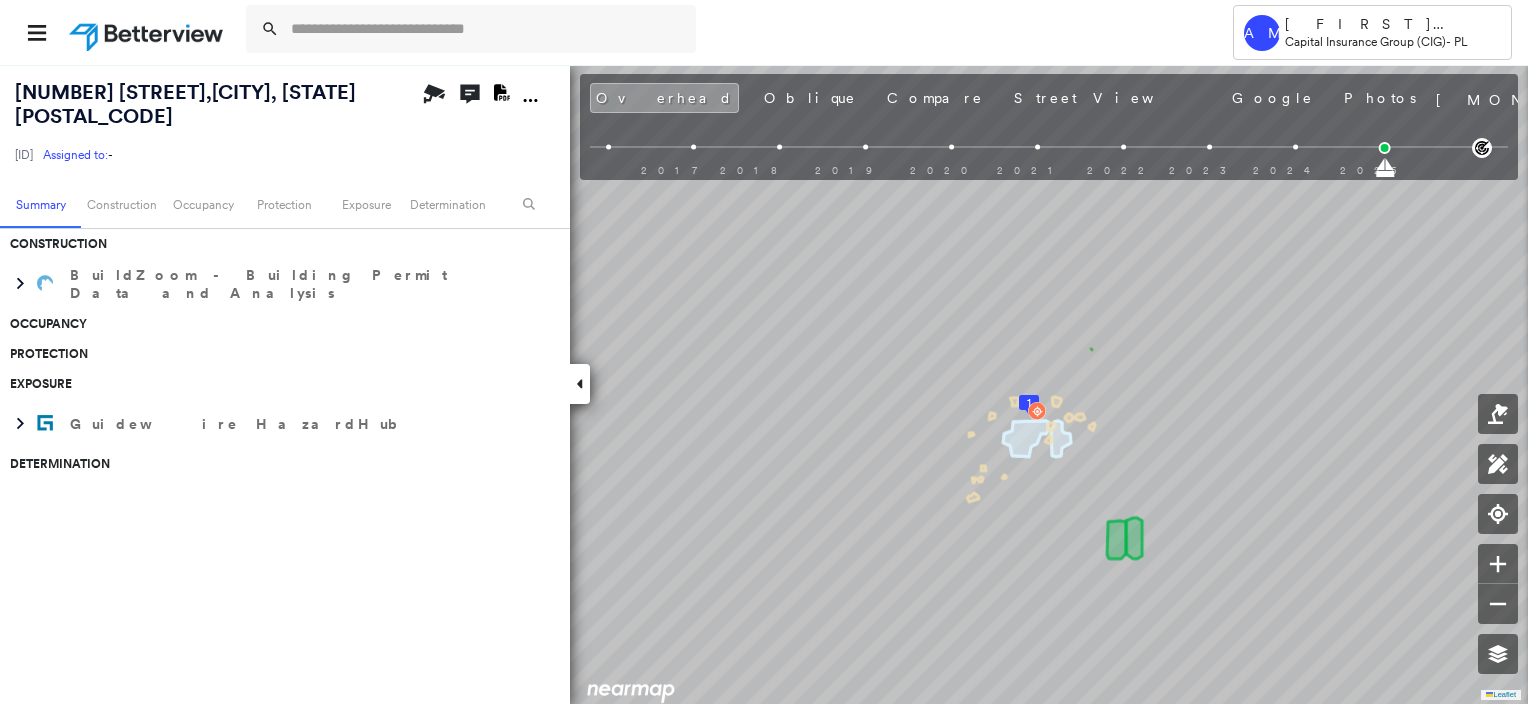 scroll, scrollTop: 0, scrollLeft: 0, axis: both 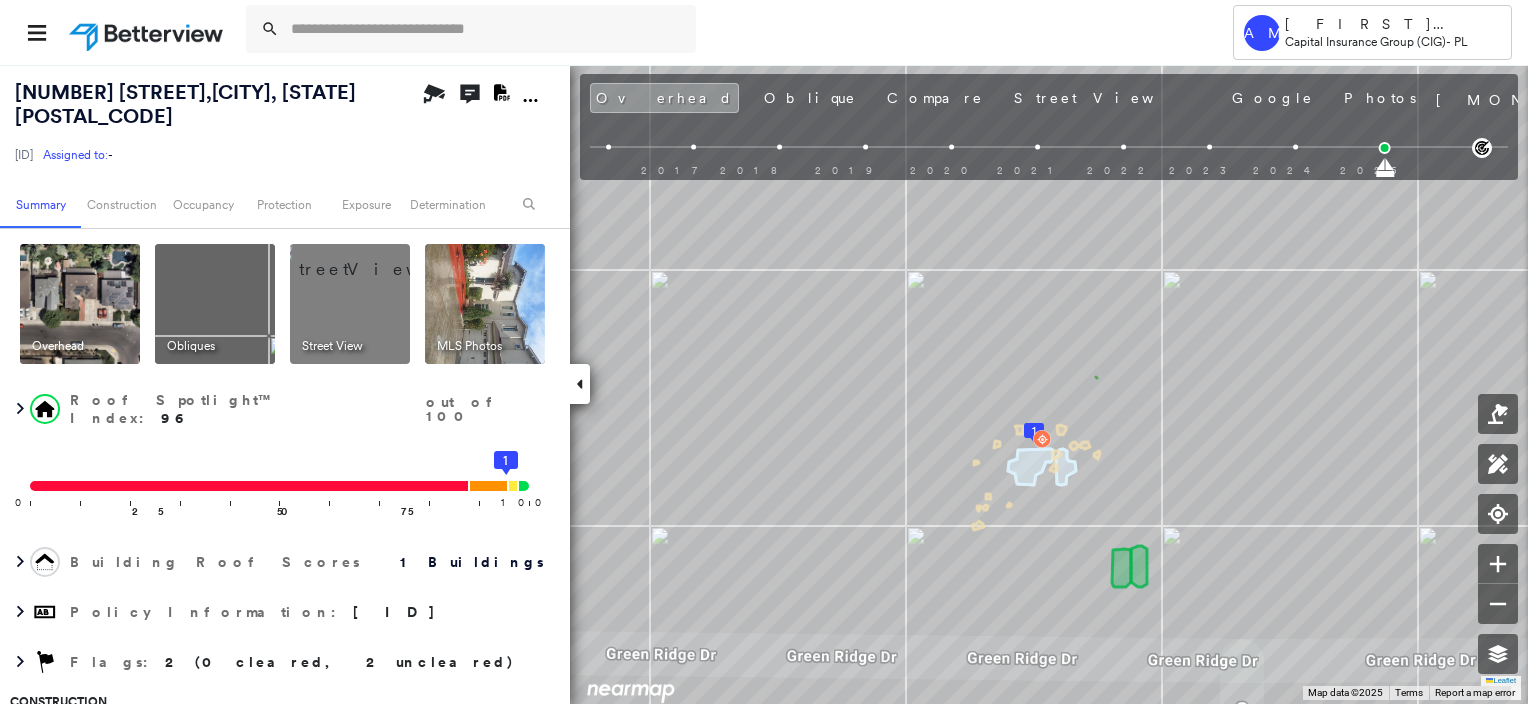 click at bounding box center [215, 304] 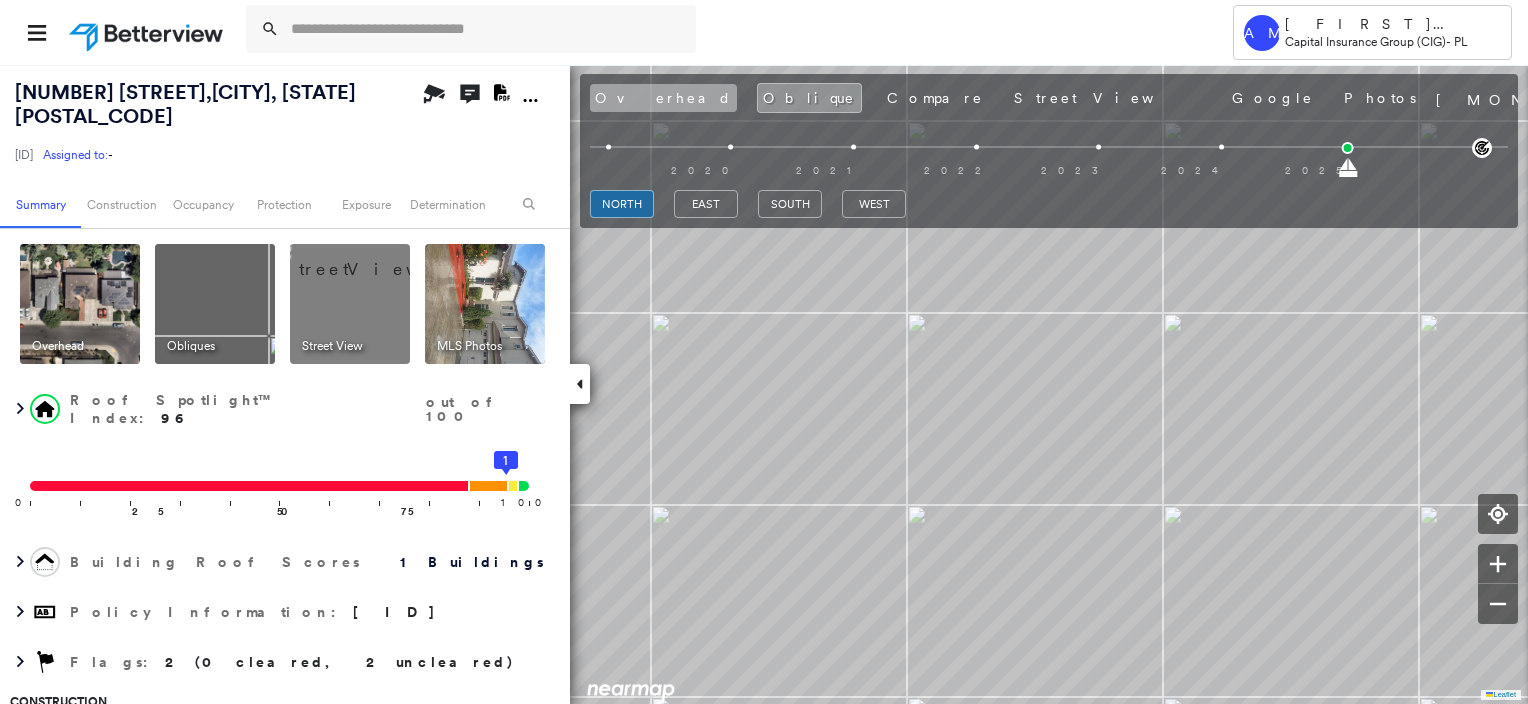 click on "Overhead" at bounding box center (663, 98) 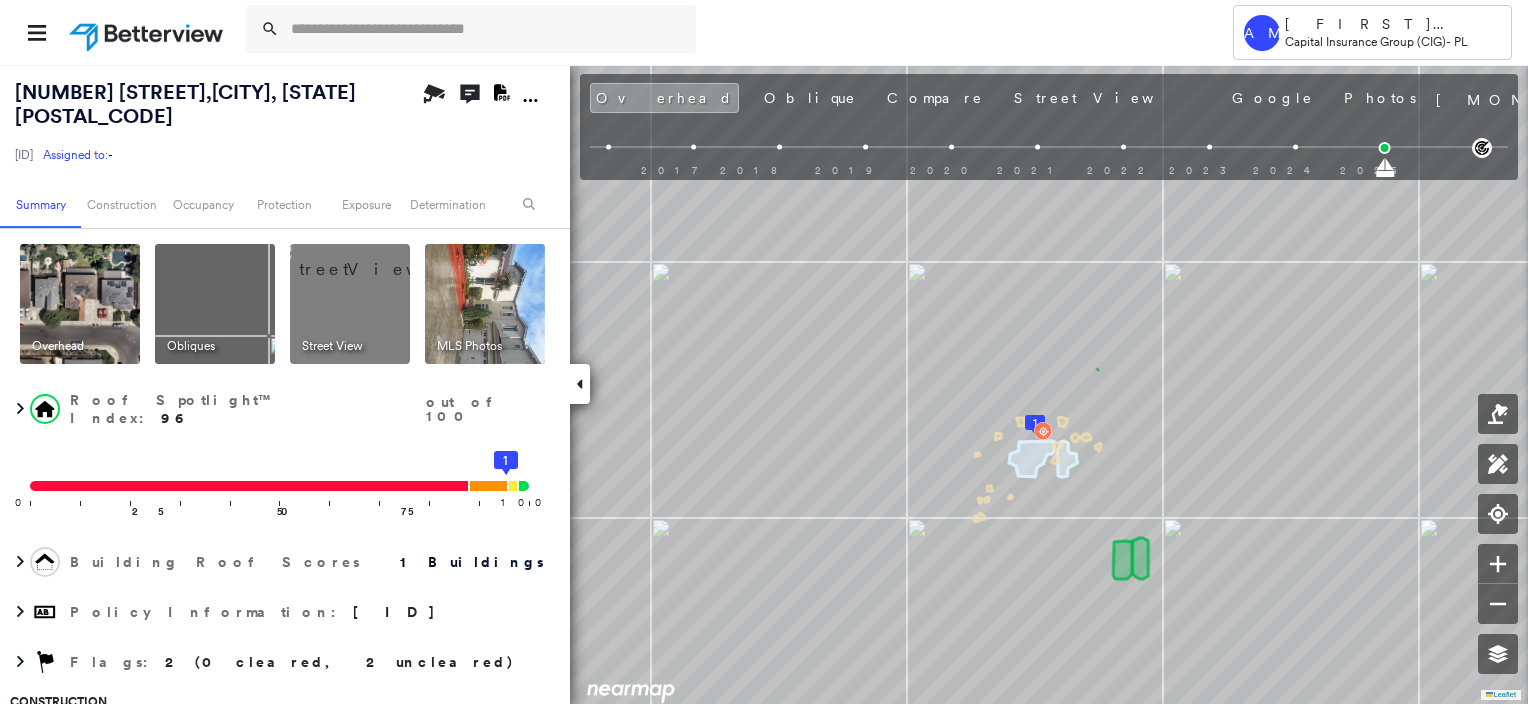 scroll, scrollTop: 0, scrollLeft: 0, axis: both 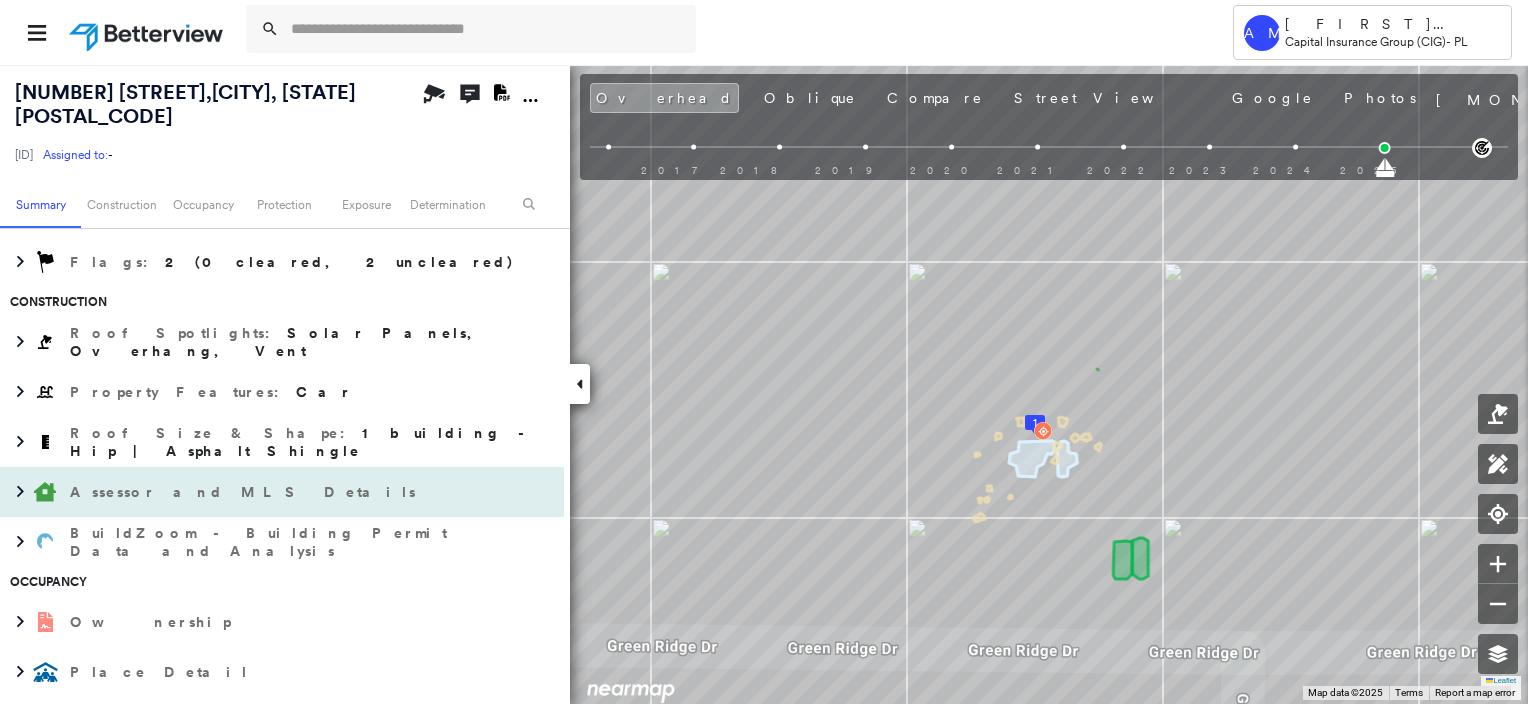 click on "Assessor and MLS Details" at bounding box center [262, 492] 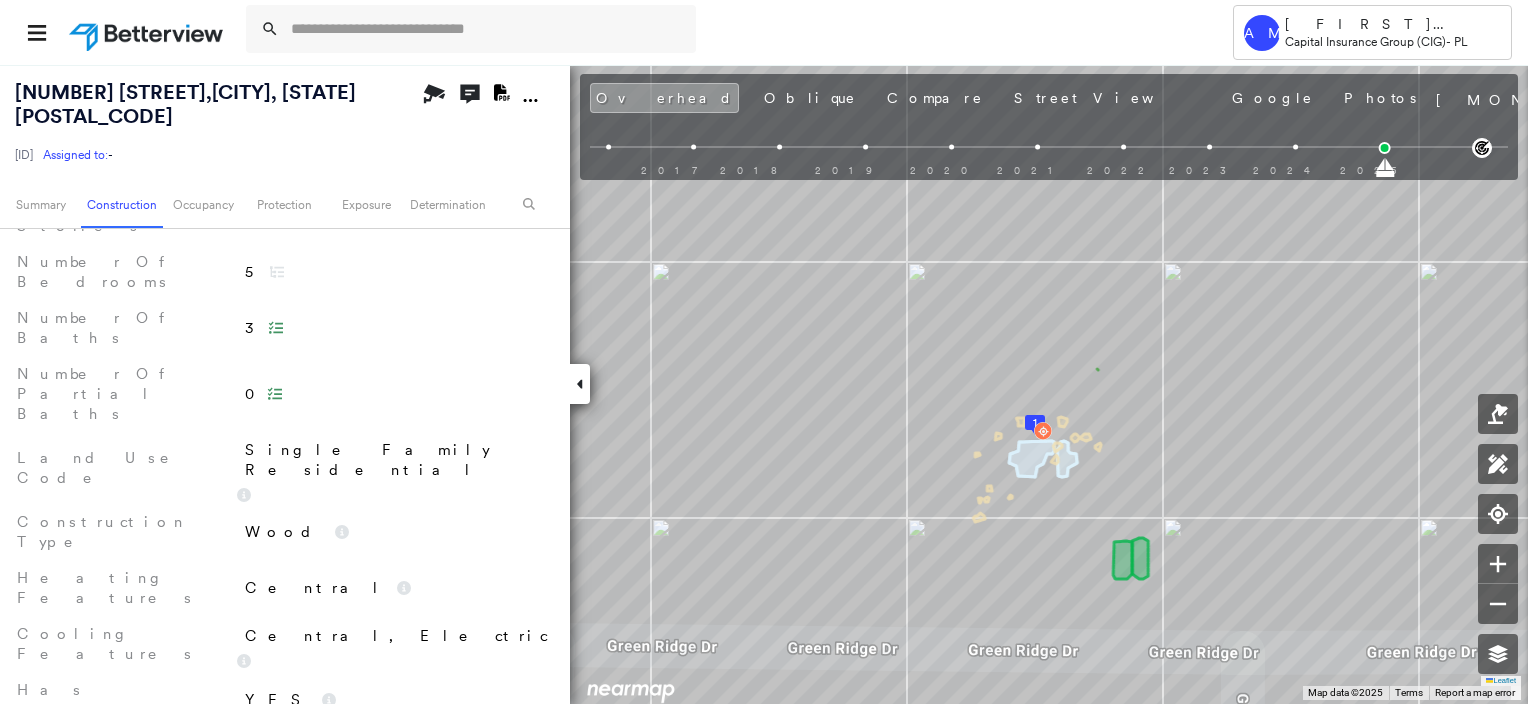 scroll, scrollTop: 900, scrollLeft: 0, axis: vertical 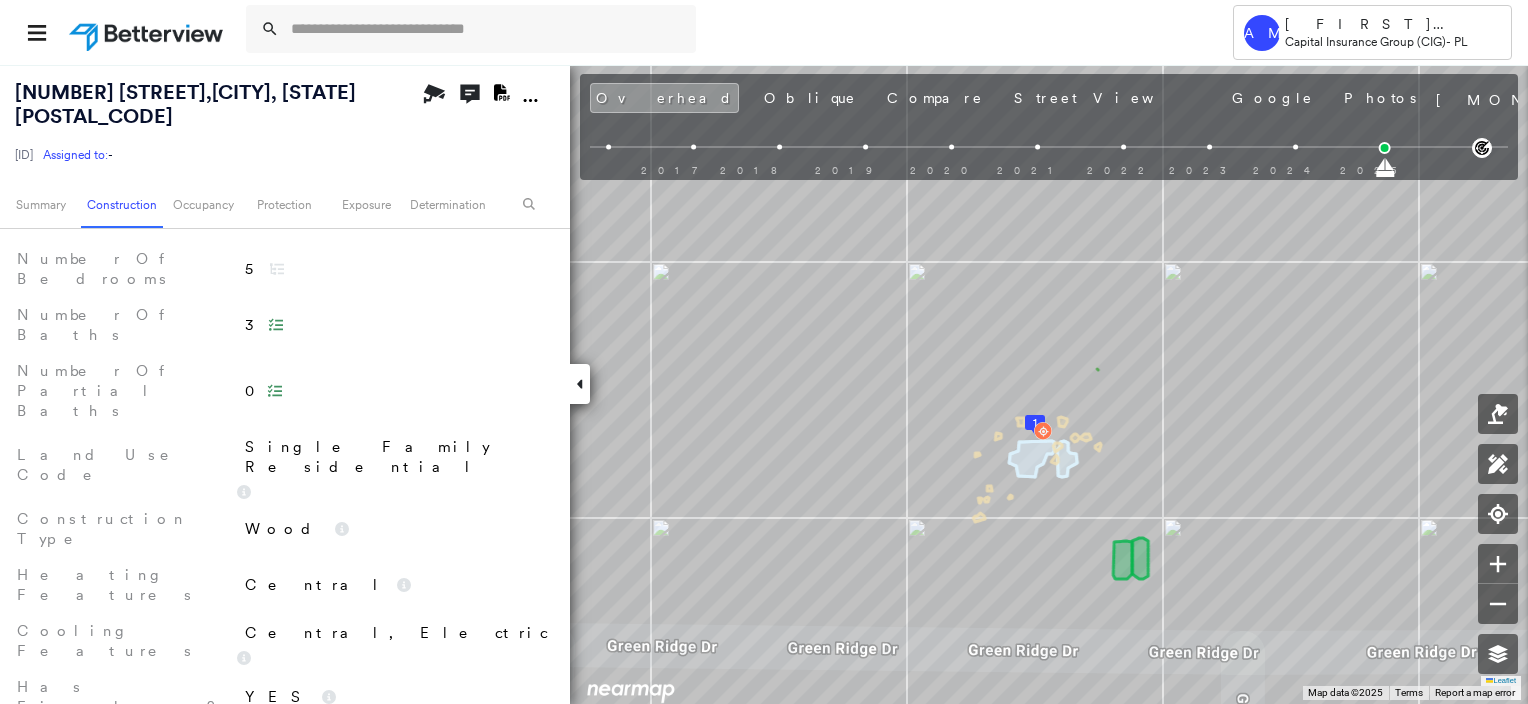 click on "BuildZoom - Building Permit Data and Analysis" at bounding box center (262, 760) 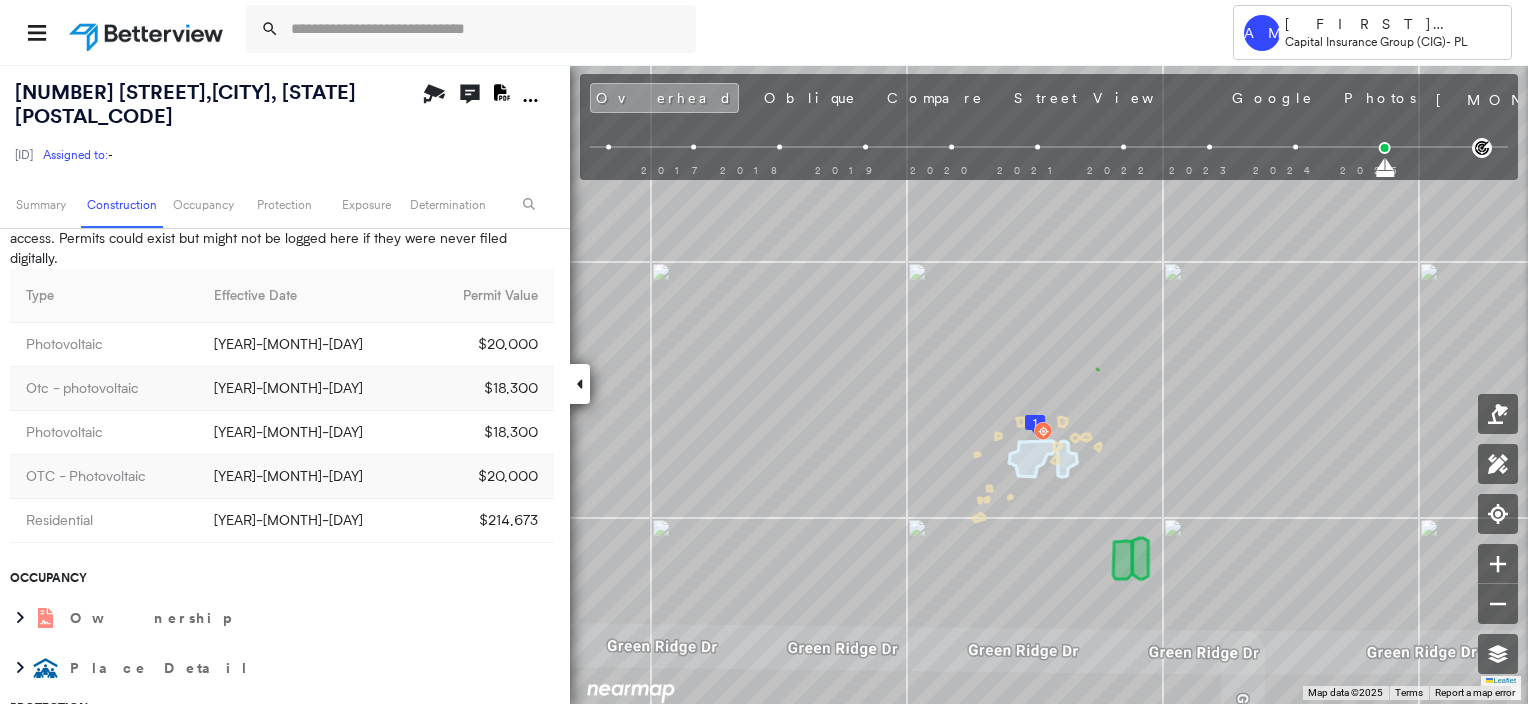 scroll, scrollTop: 1800, scrollLeft: 0, axis: vertical 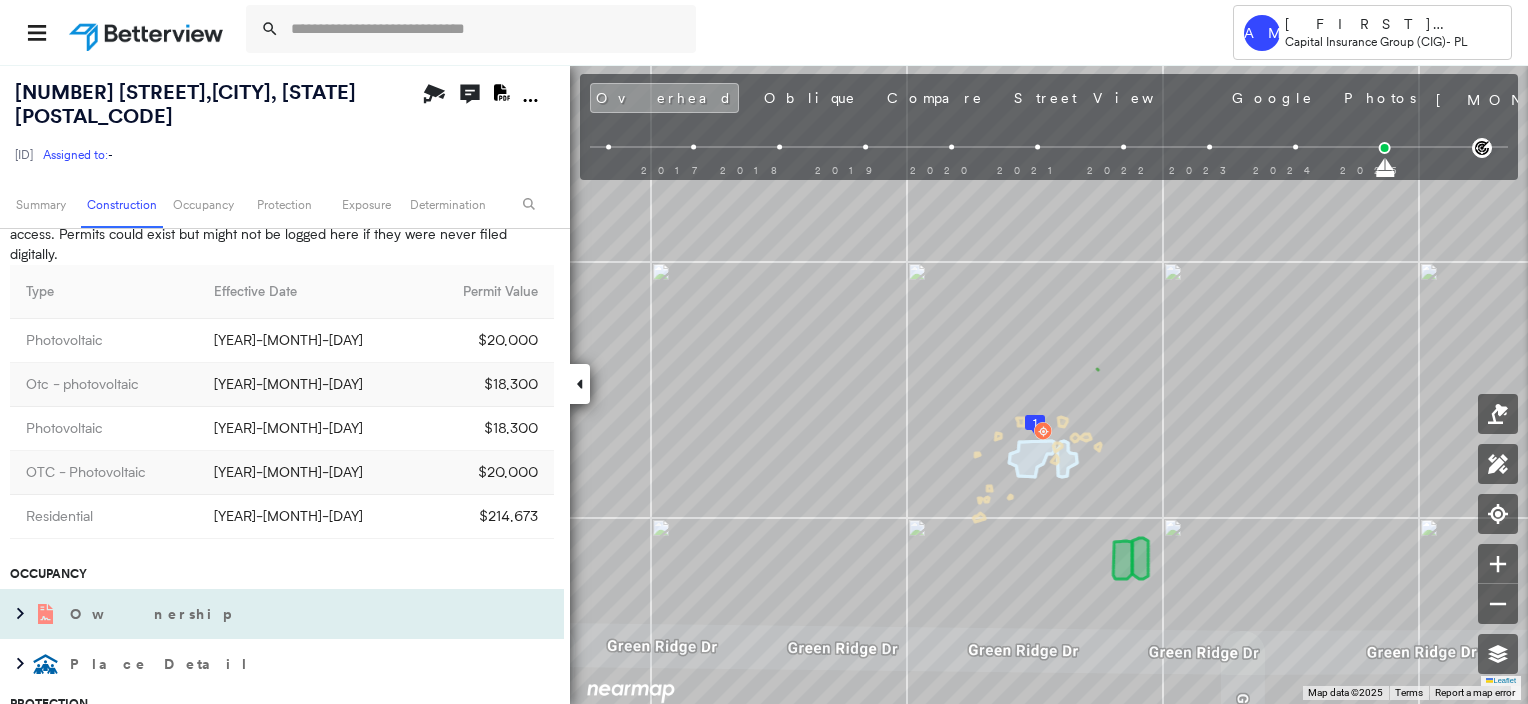 click on "Ownership" at bounding box center (152, 614) 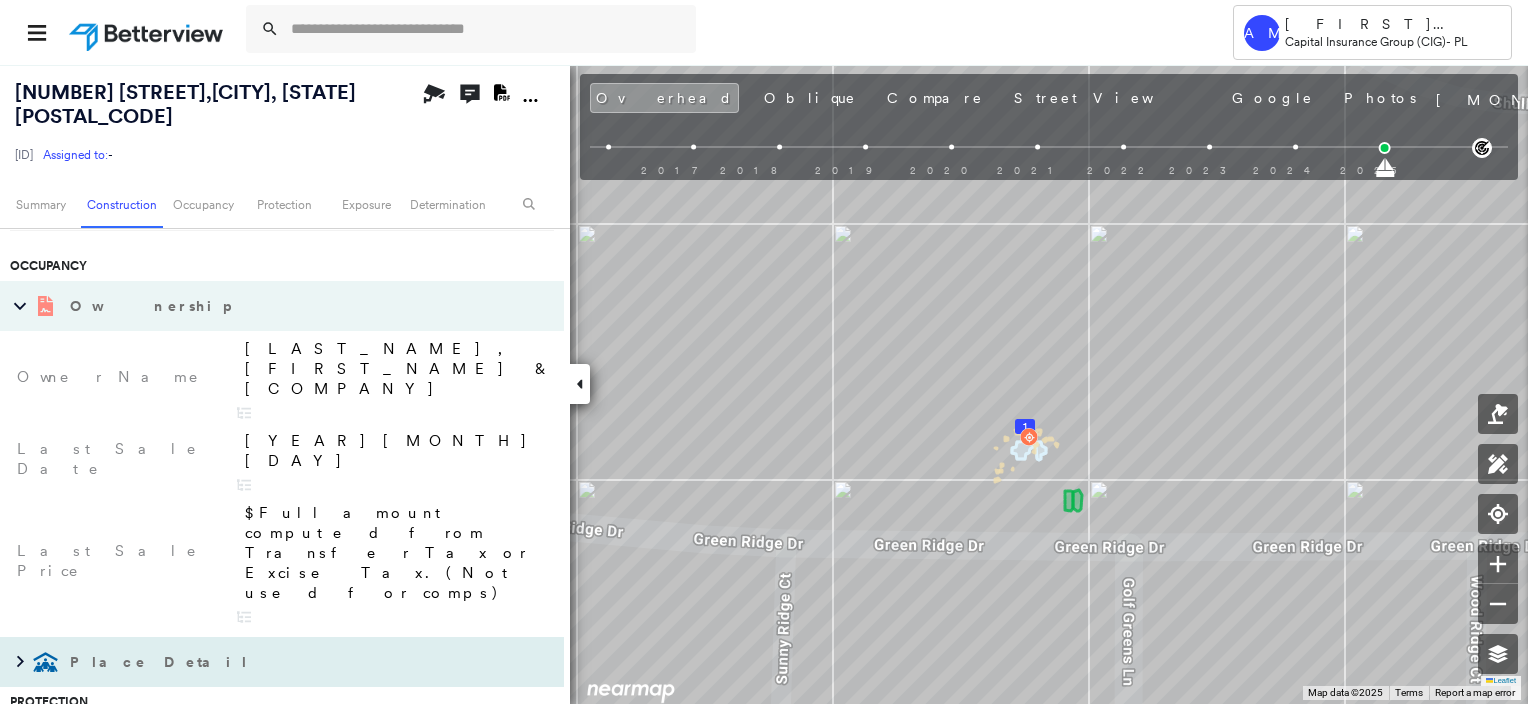 scroll, scrollTop: 2300, scrollLeft: 0, axis: vertical 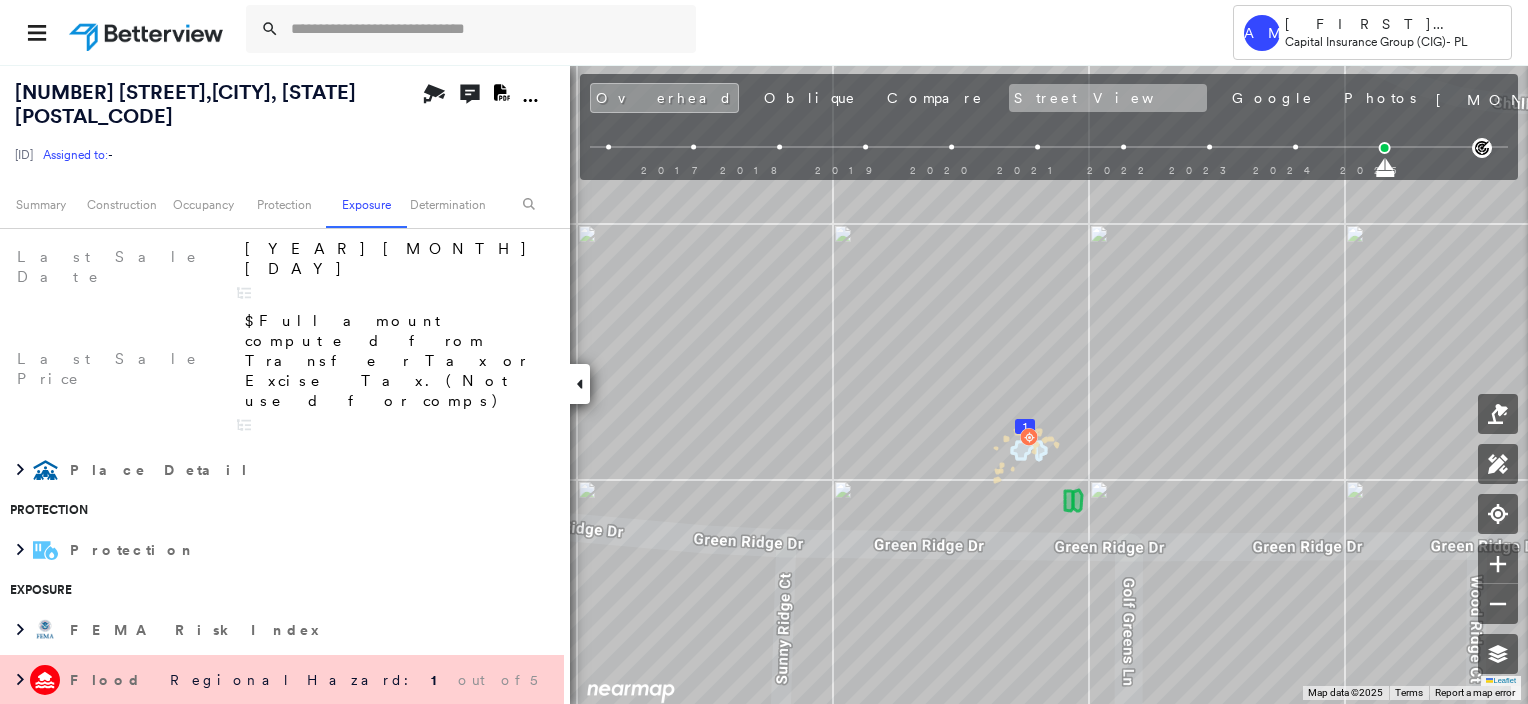 click on "Street View" at bounding box center [1108, 98] 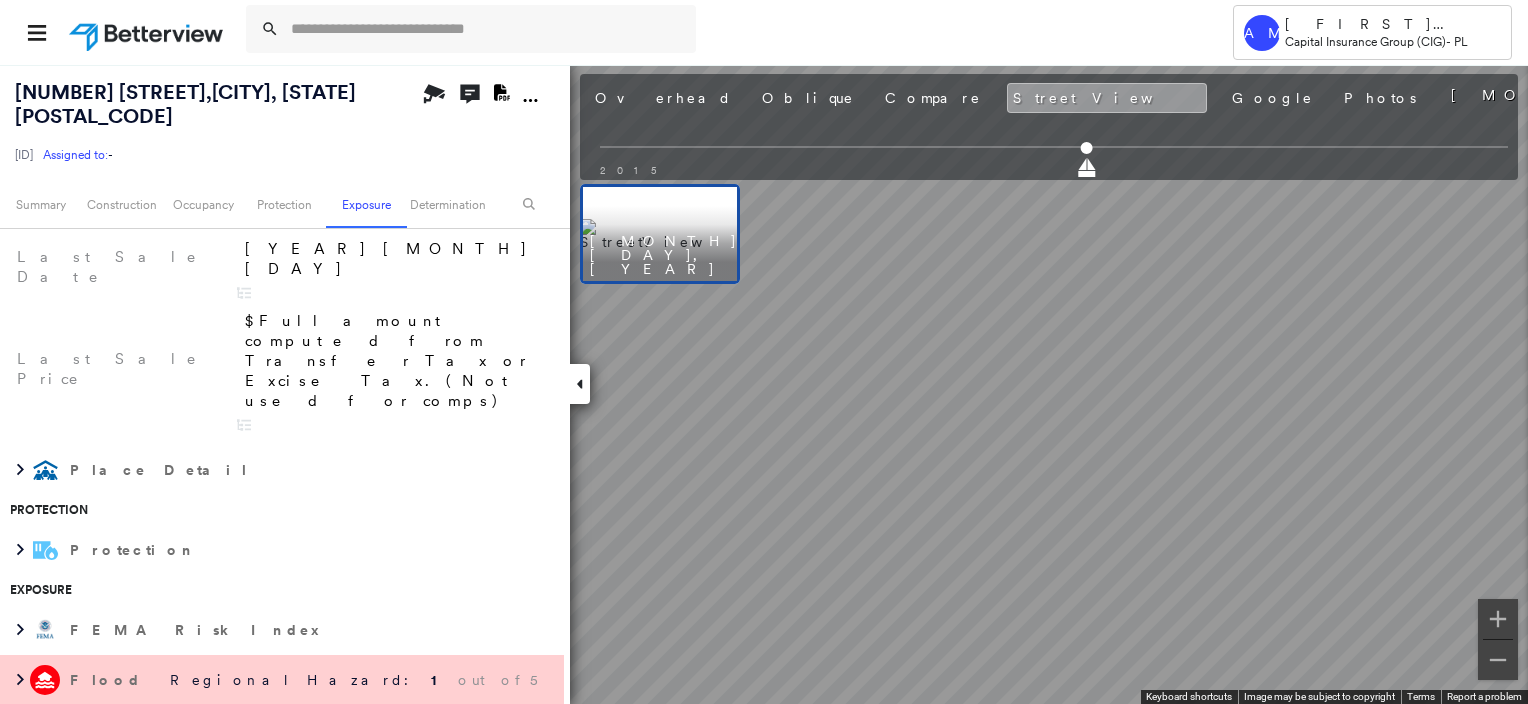 scroll, scrollTop: 0, scrollLeft: 0, axis: both 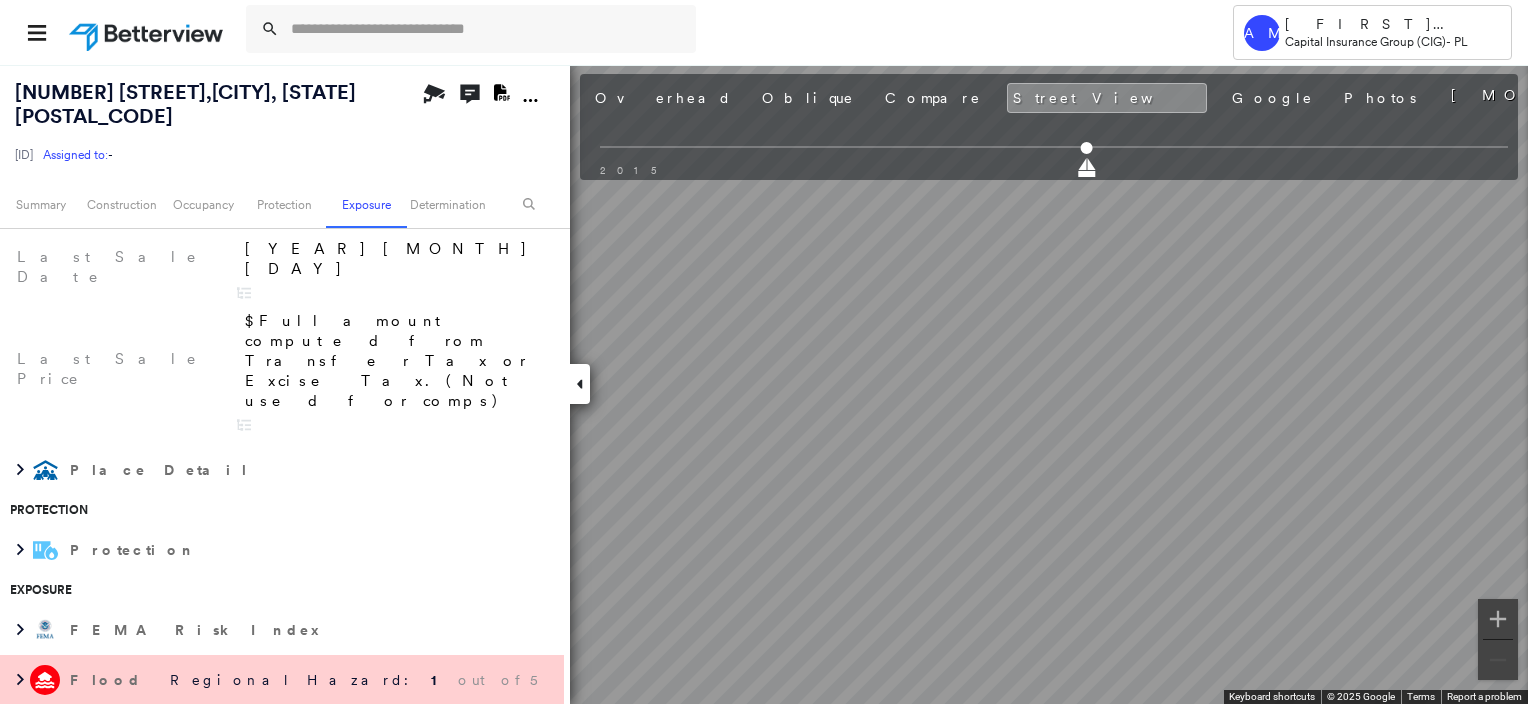 click on "[COMPANY] [FIRST] [LAST] [COMPANY] ([COMPANY]) - PL [NUMBER] [STREET], [CITY], [STATE] [ID] Assigned to: - Assigned to: - [ID] Assigned to: - Open Comments Download PDF Report Summary Construction Occupancy Protection Exposure Determination Overhead Obliques Street View MLS Photos Roof Spotlight™ Index : [NUMBER] out of 100 0 100 25 50 75 1 Building Roof Scores 1 Buildings Policy Information : [ID] Flags : [NUMBER] ([NUMBER] cleared, [NUMBER] uncleared) Construction Roof Spotlights : Solar Panels, Overhang, Vent Property Features : Car Roof Size & Shape : 1 building - Hip | Asphalt Shingle Assessor and MLS Details Cooling Features Central, Electric Heating Features Central Has Fireplace? YES Number Of Partial Baths 0 Number Of Baths [NUMBER] Number Of Bedrooms [NUMBER] Lot Square Footage [NUMBER] Land Use Code Single Family Residential Construction Type Wood Number of Stories [NUMBER] Interior Square Footage [NUMBER] Year Built [YEAR] BuildZoom - Building Permit Data and Analysis Timeline of Permits" at bounding box center [764, 352] 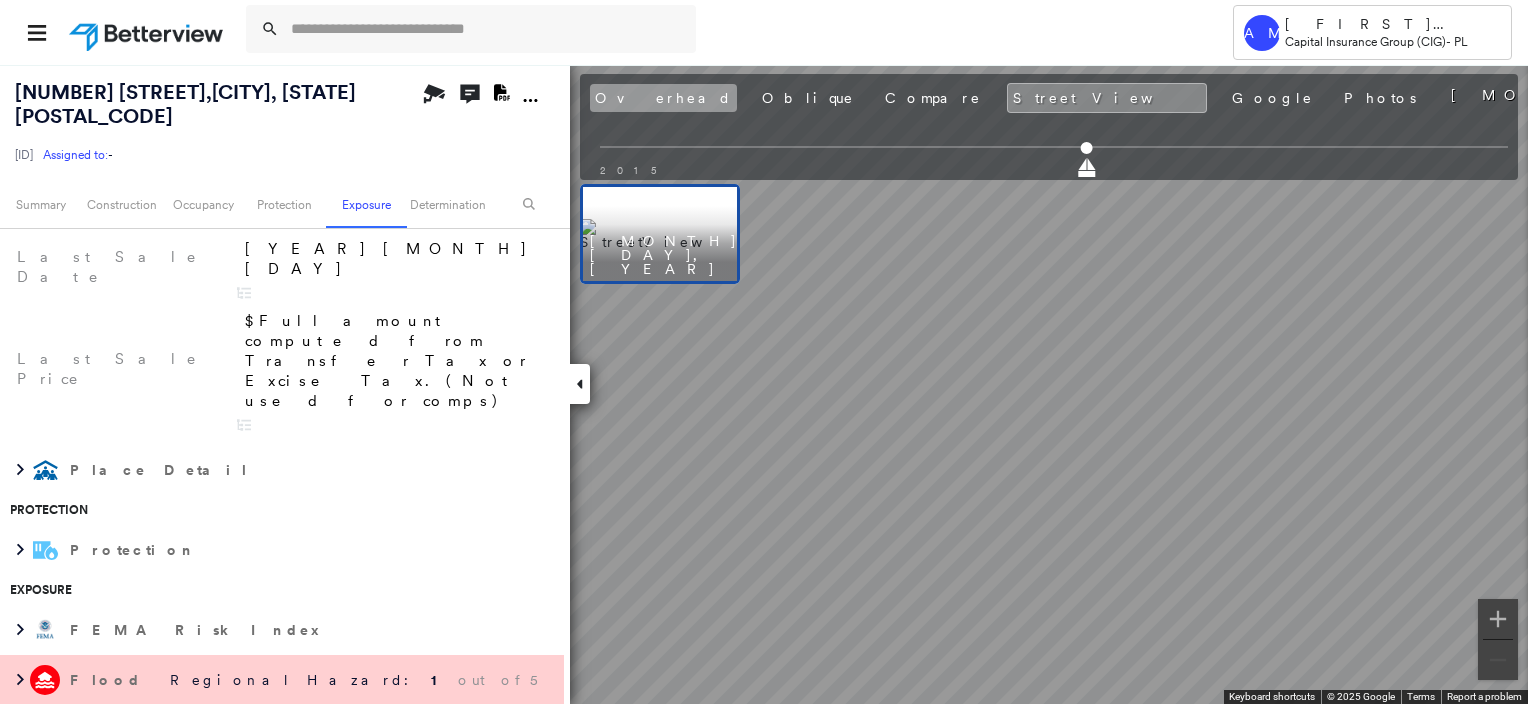 click on "Overhead" at bounding box center [663, 98] 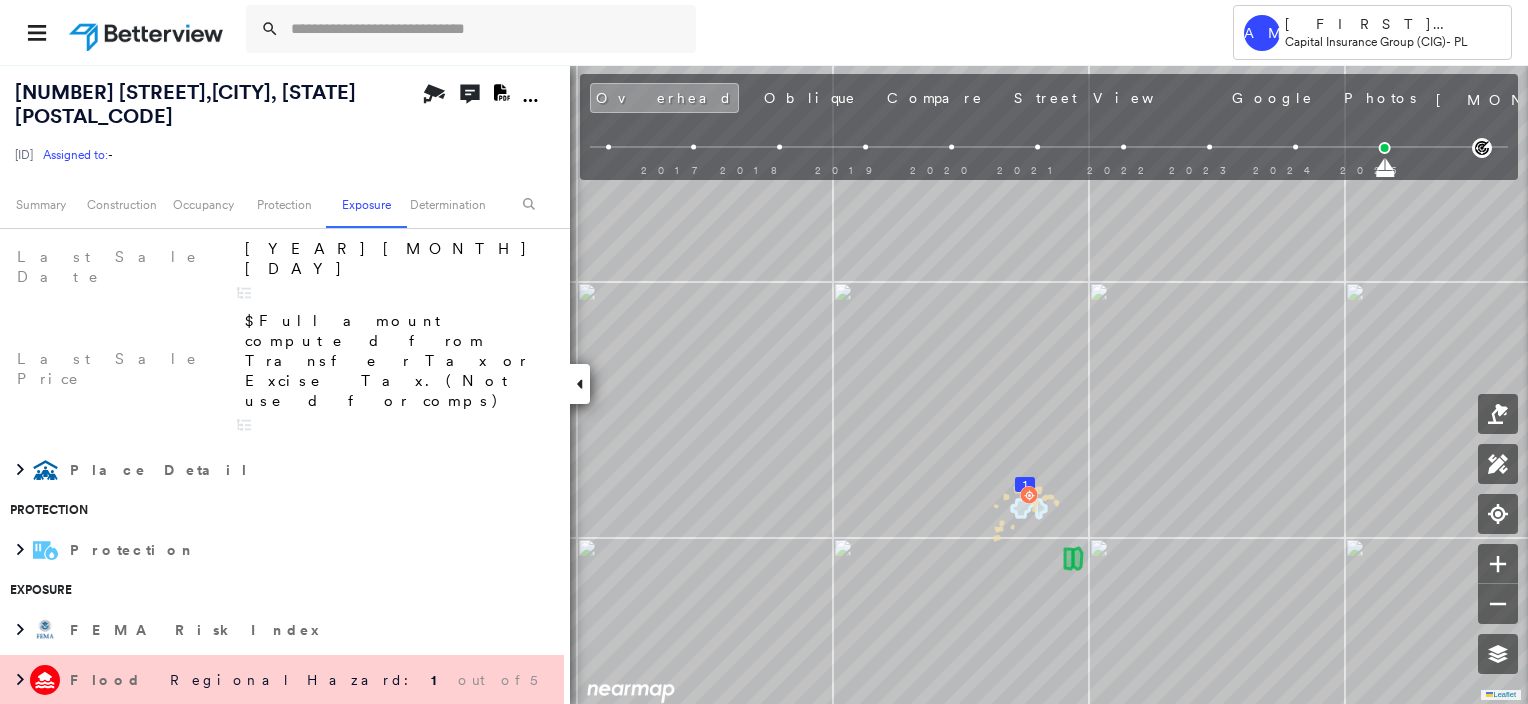 scroll, scrollTop: 0, scrollLeft: 0, axis: both 